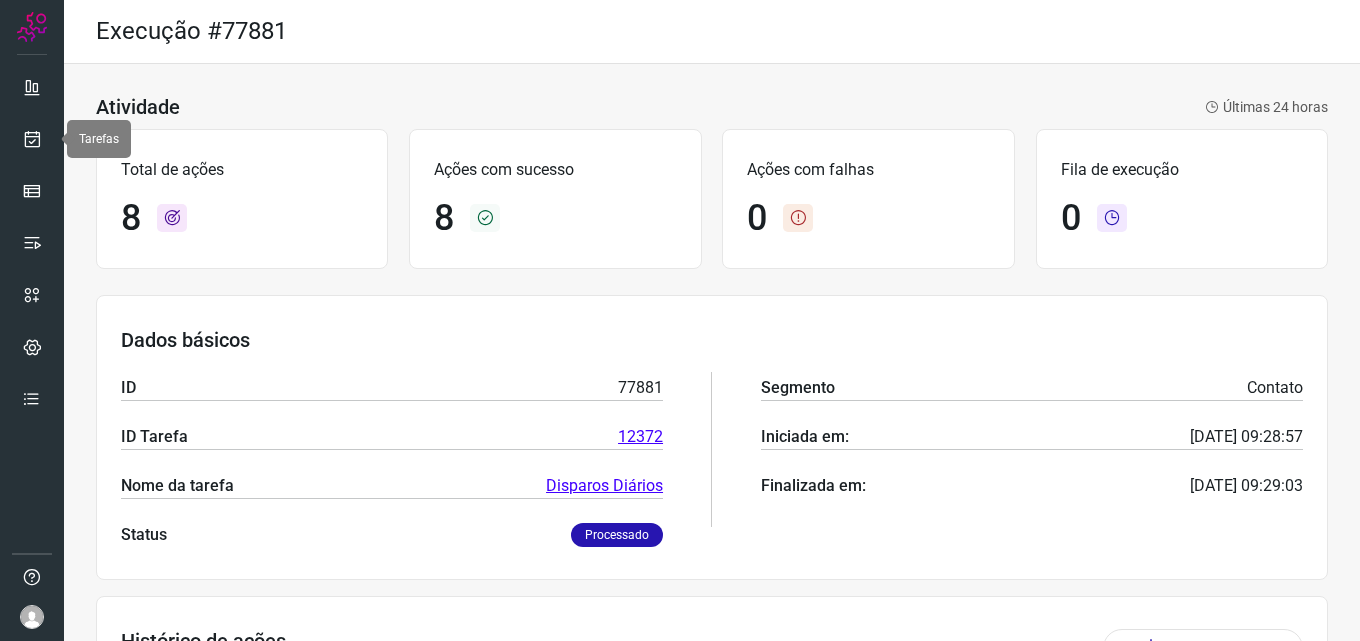 scroll, scrollTop: 0, scrollLeft: 0, axis: both 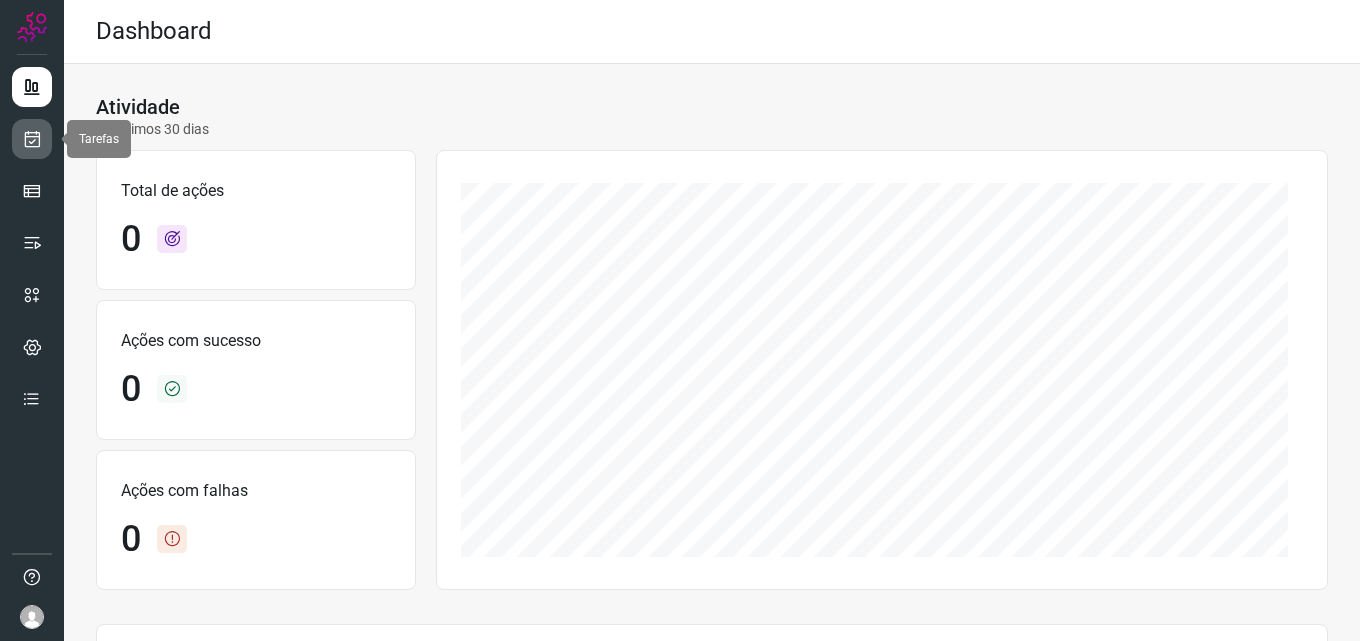 click at bounding box center (32, 139) 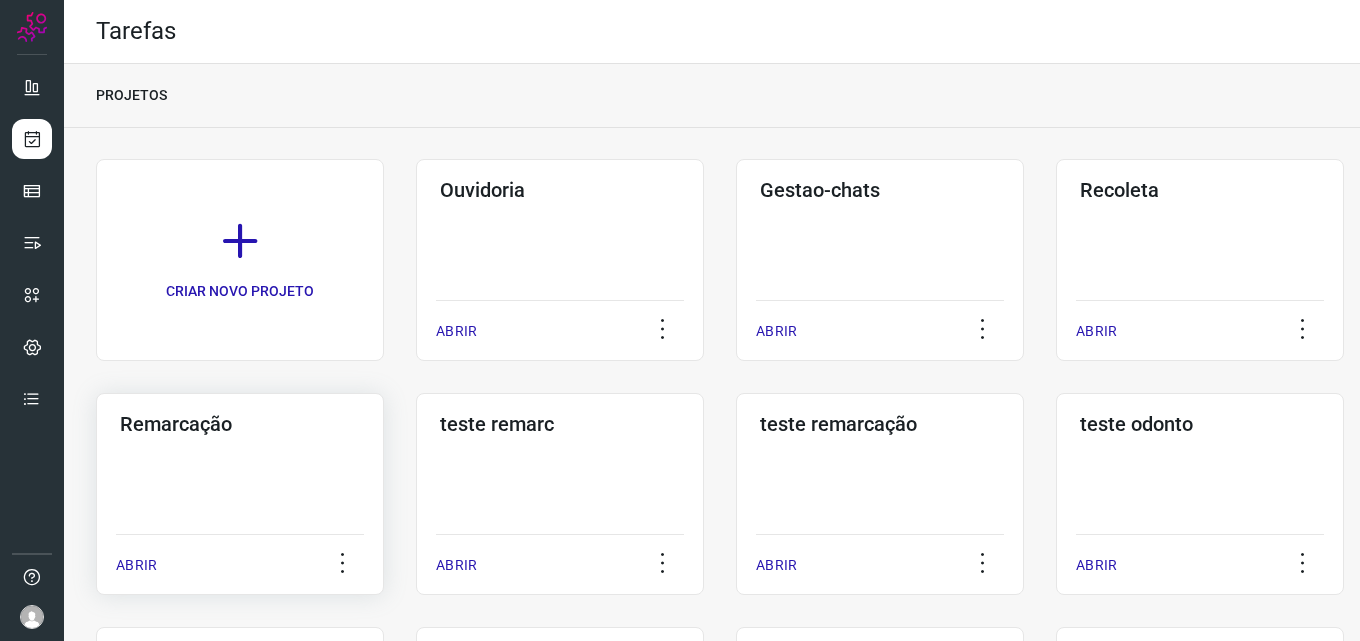 click on "Remarcação  ABRIR" 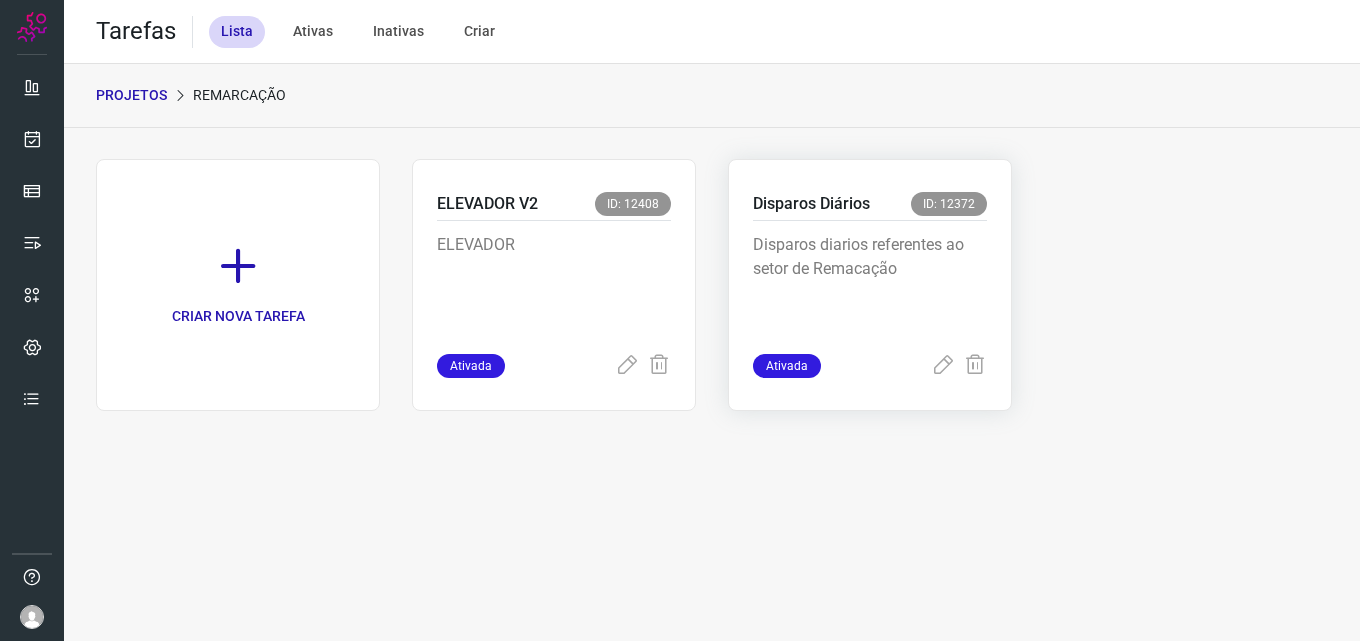 click on "Disparos diarios referentes ao setor de Remacação" at bounding box center (870, 283) 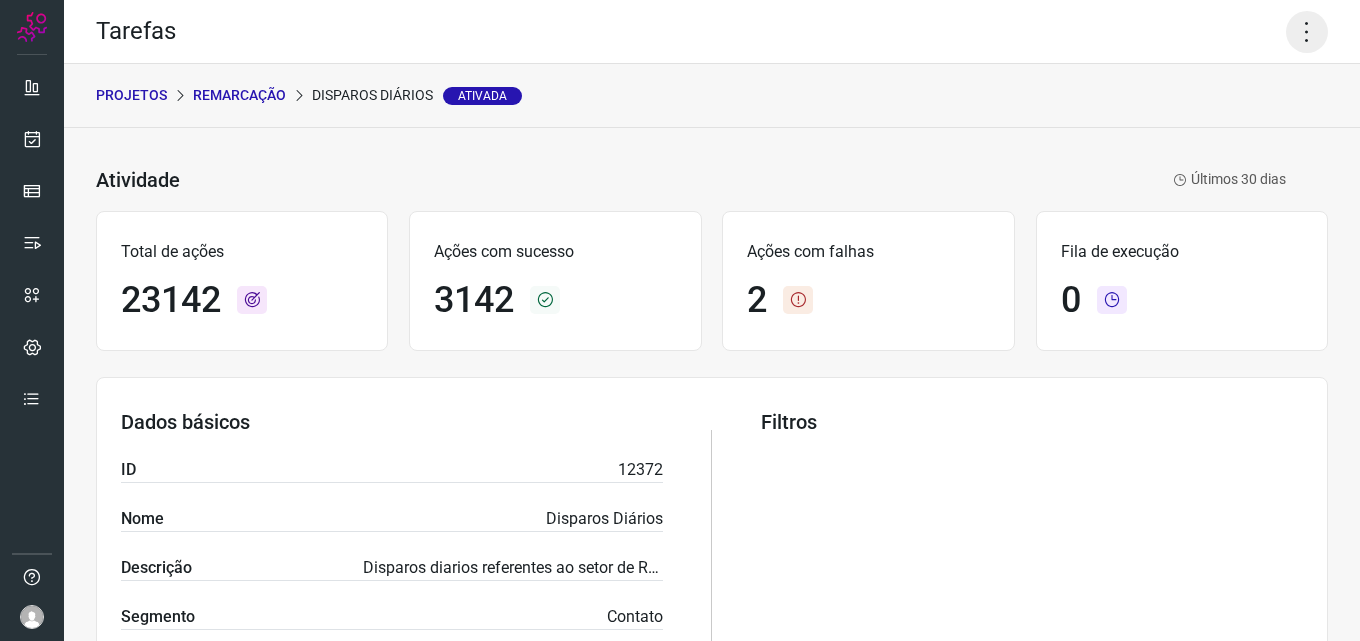 click 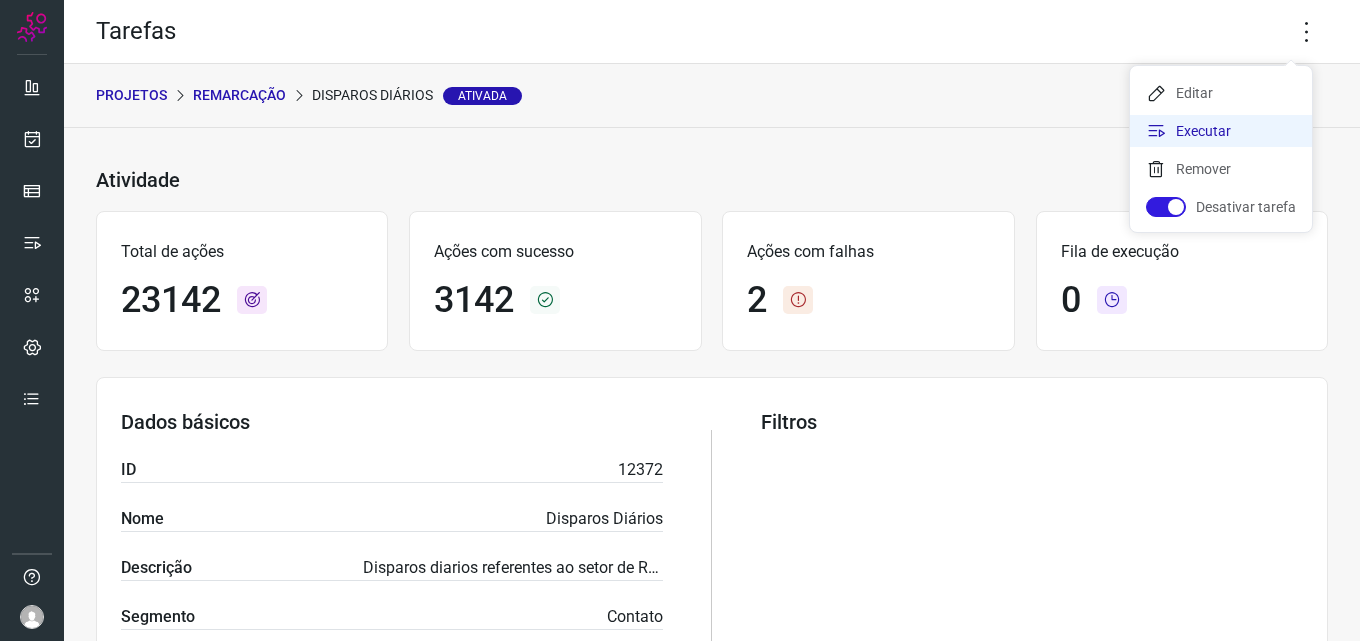 click on "Executar" 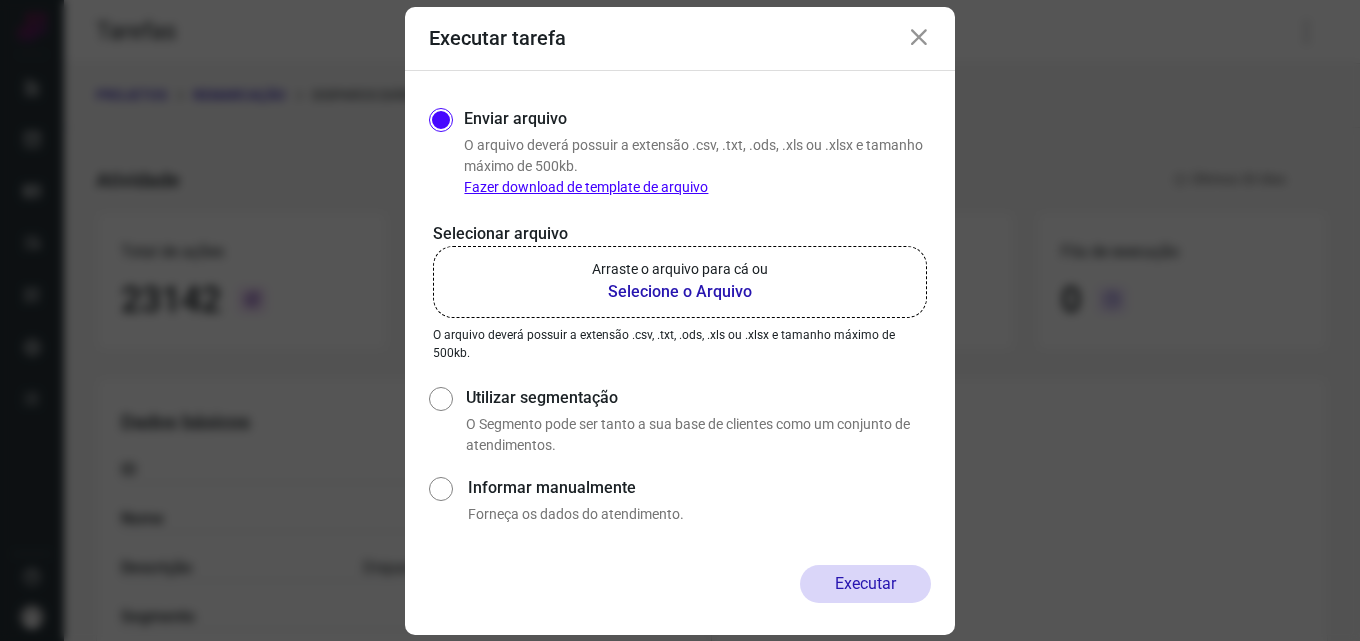 click on "Selecione o Arquivo" at bounding box center (680, 292) 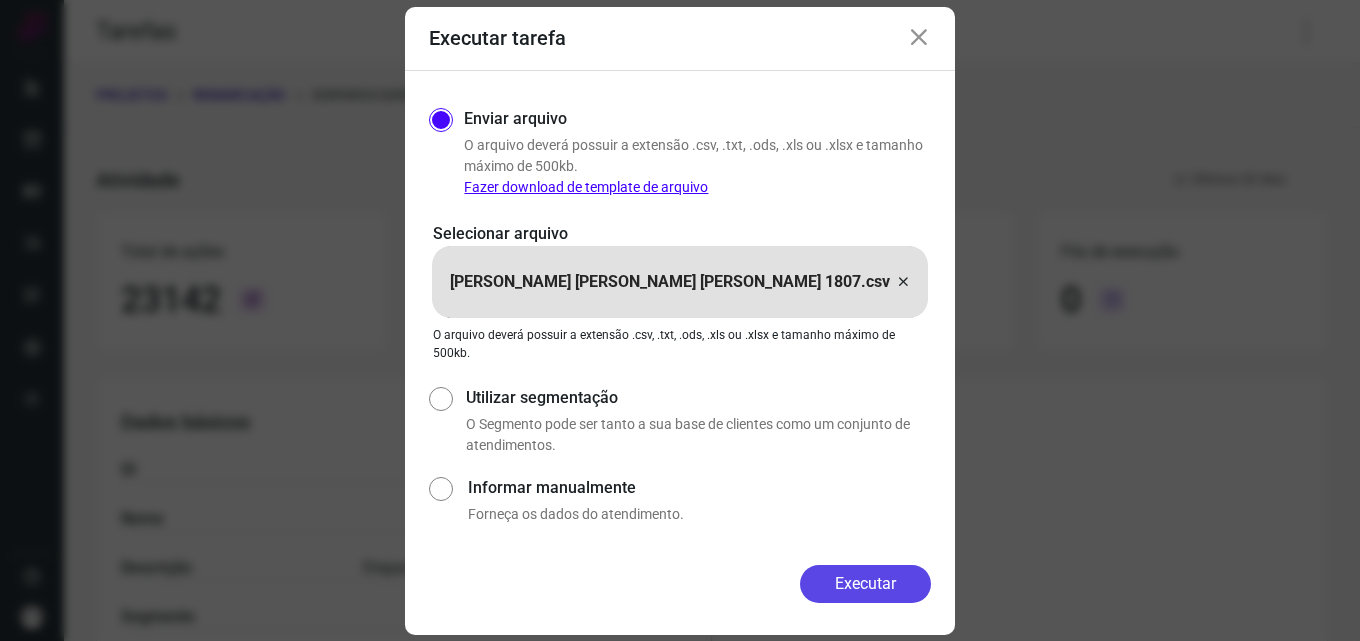 click on "Executar" at bounding box center (865, 584) 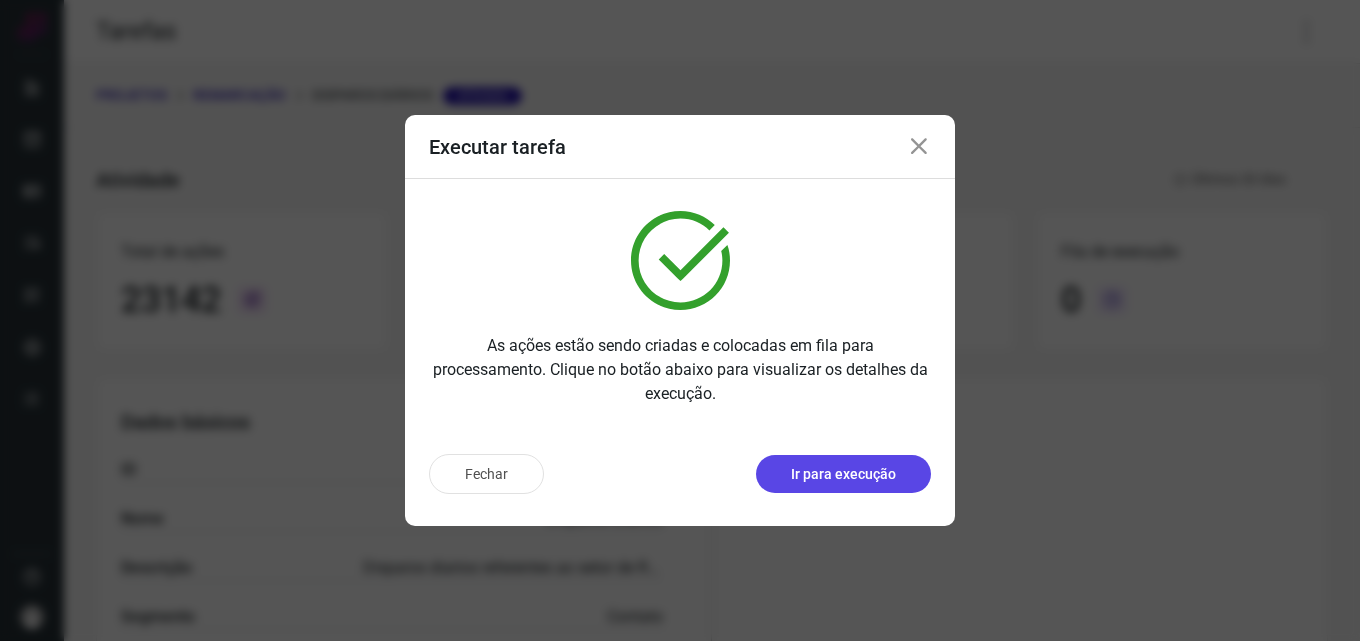click on "Ir para execução" at bounding box center [843, 474] 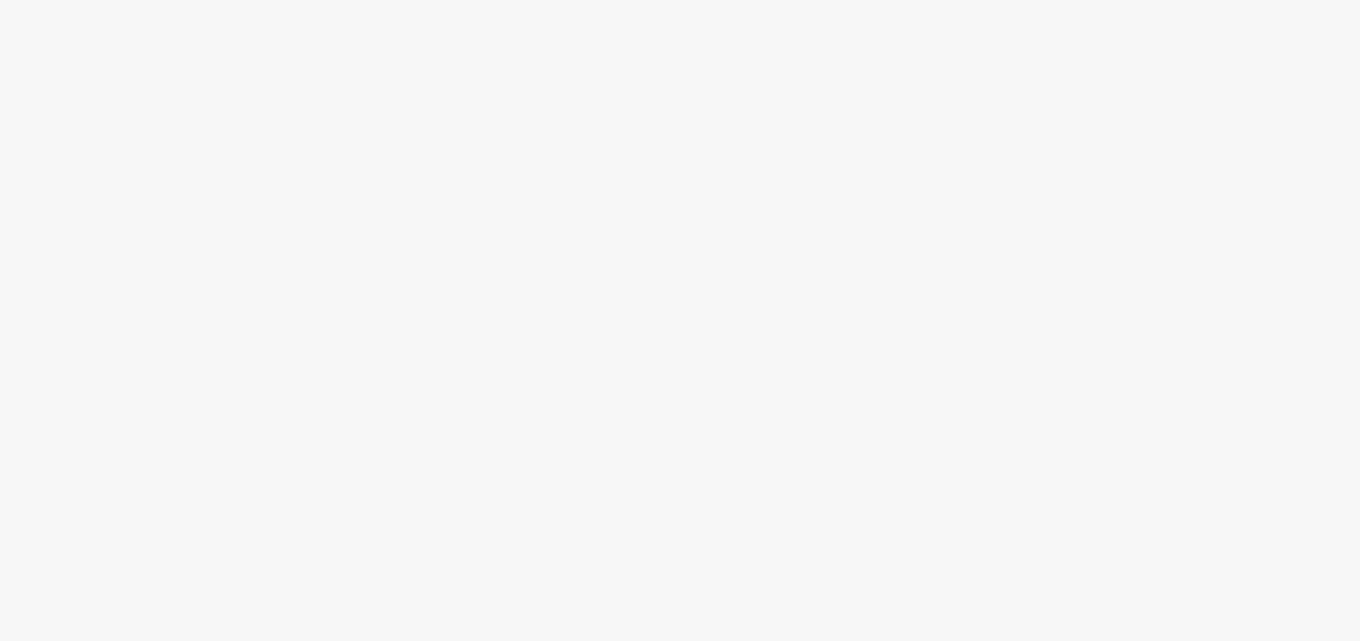 scroll, scrollTop: 0, scrollLeft: 0, axis: both 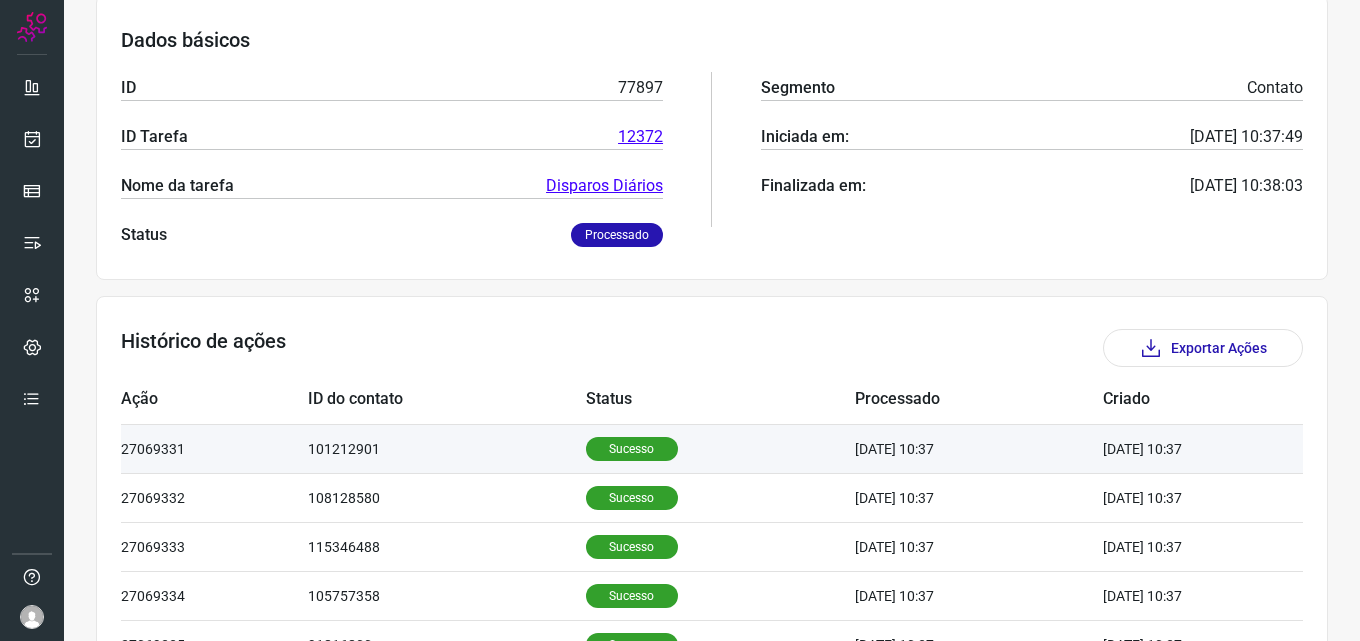 click on "Sucesso" at bounding box center (632, 449) 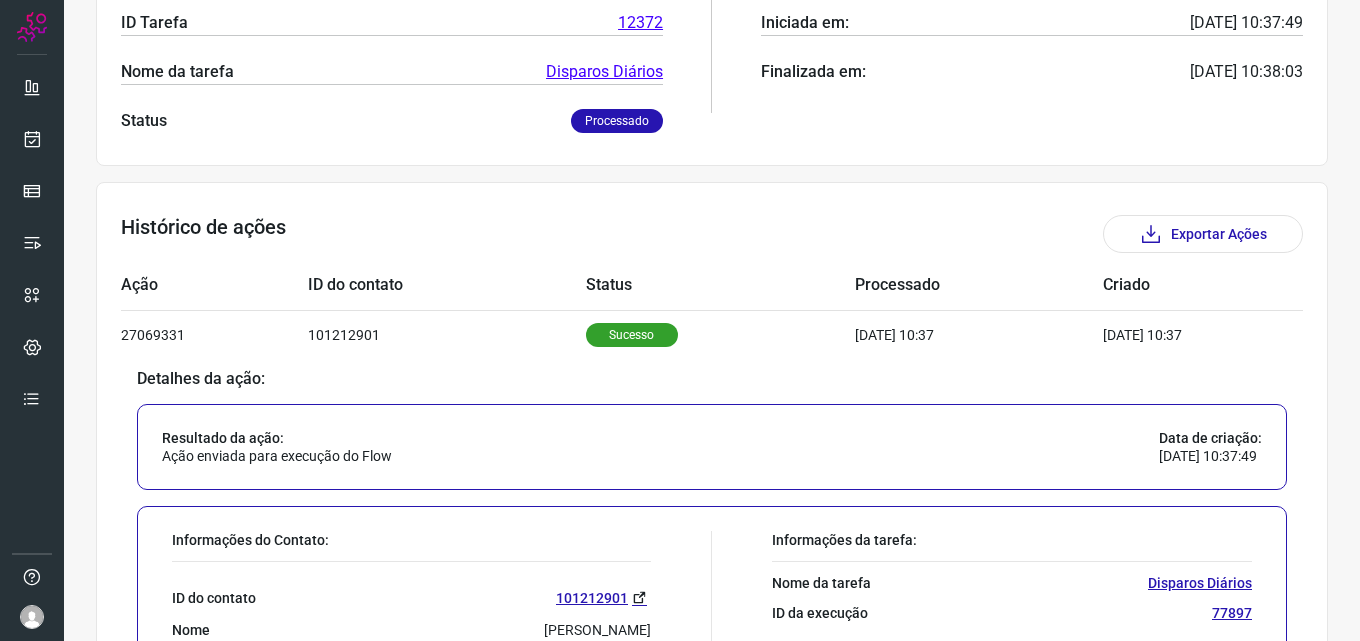 scroll, scrollTop: 700, scrollLeft: 0, axis: vertical 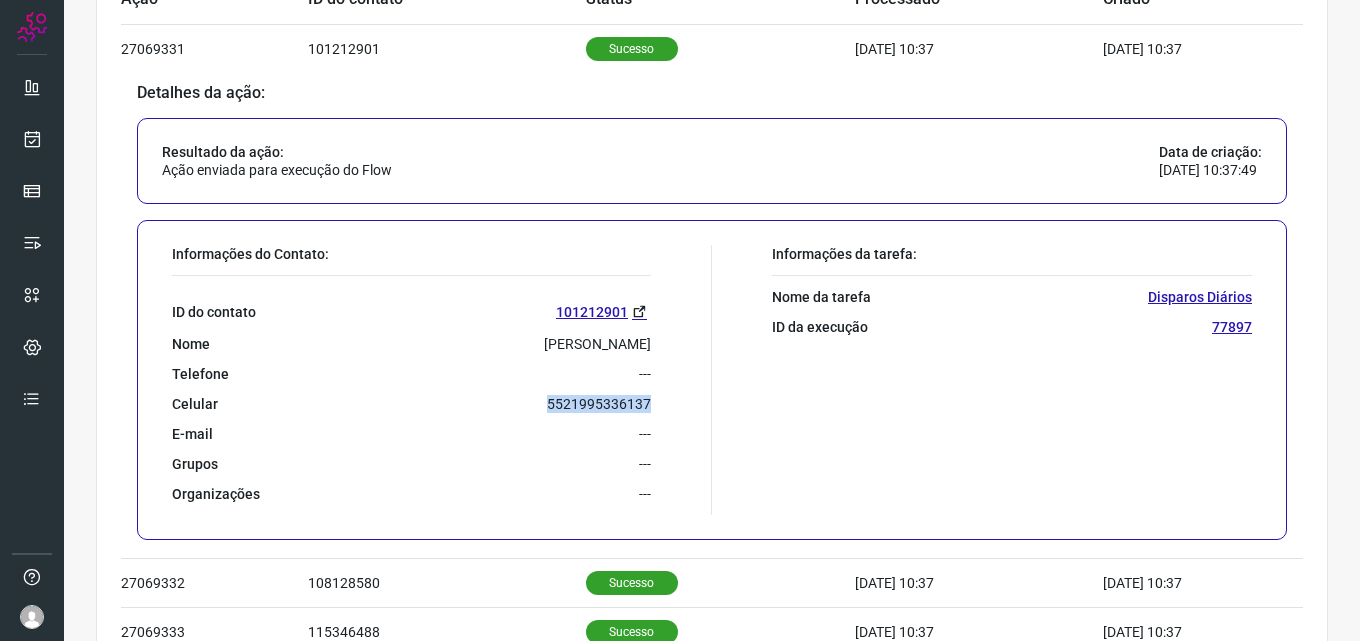 drag, startPoint x: 546, startPoint y: 406, endPoint x: 688, endPoint y: 405, distance: 142.00352 